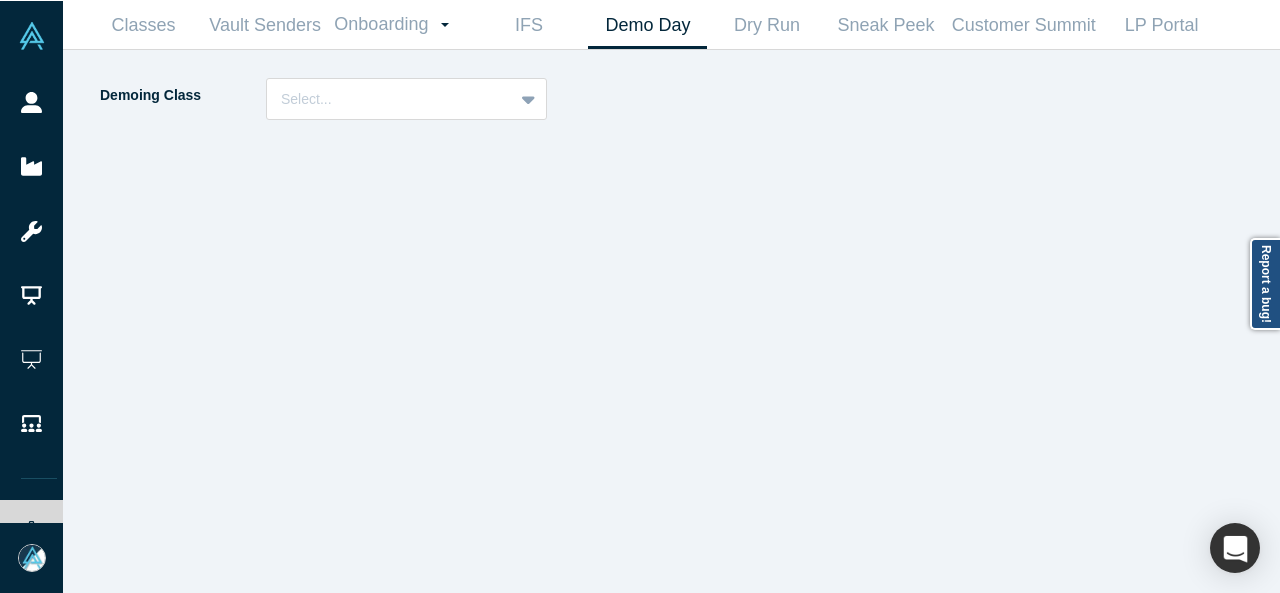 scroll, scrollTop: 0, scrollLeft: 0, axis: both 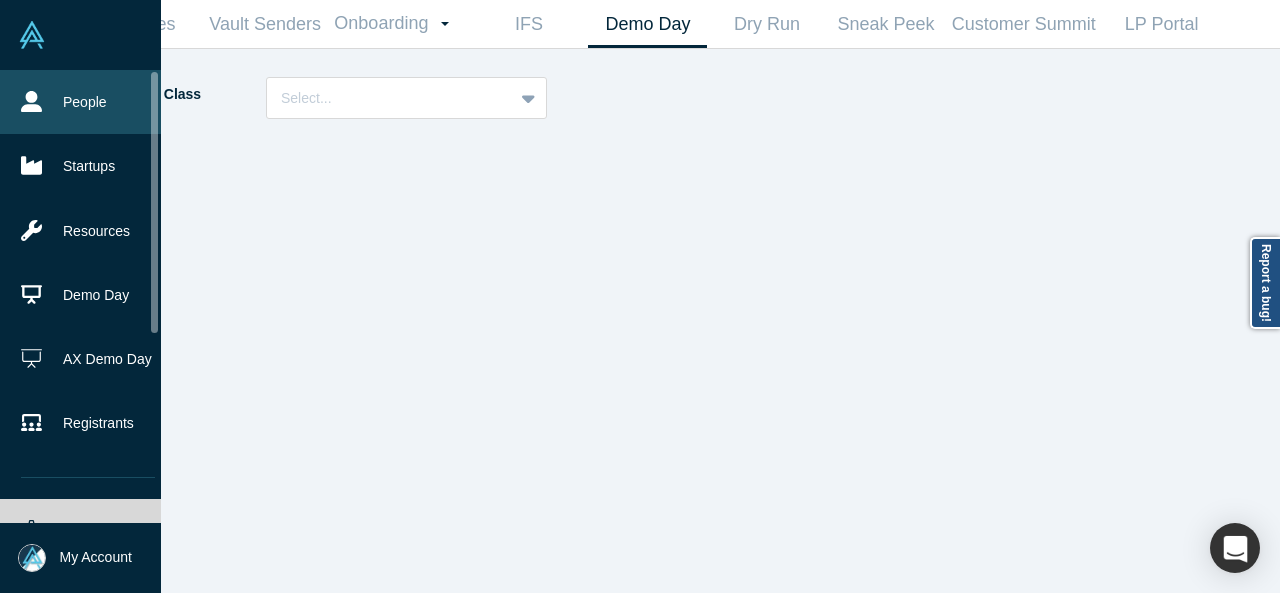click on "People" at bounding box center (88, 102) 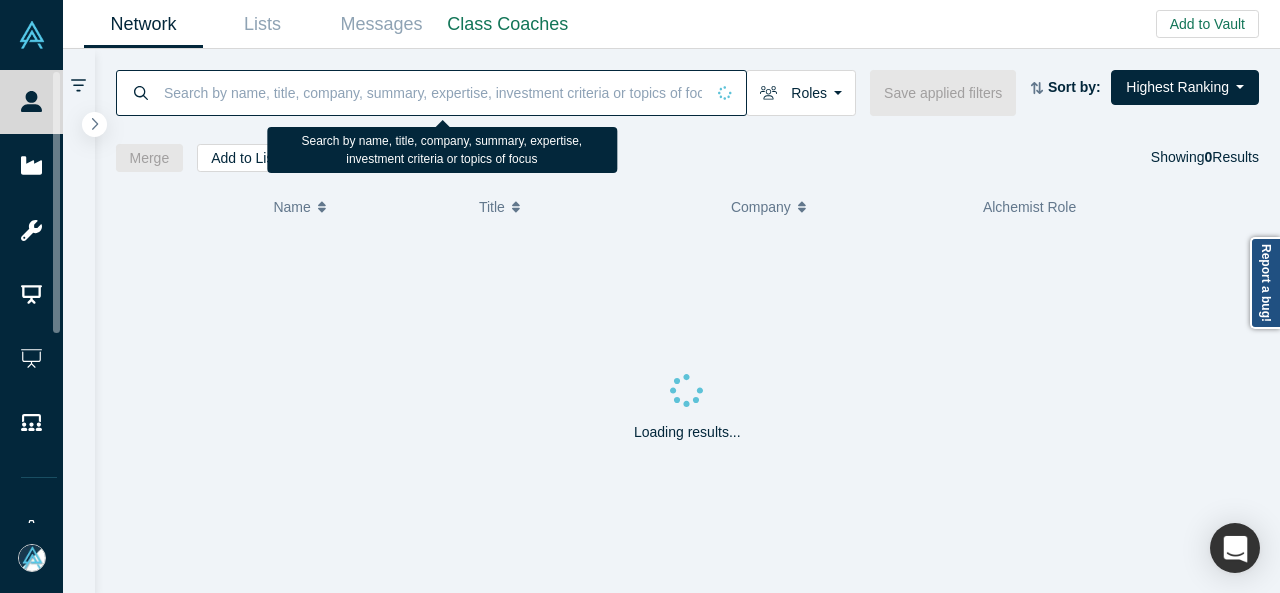 click at bounding box center (433, 92) 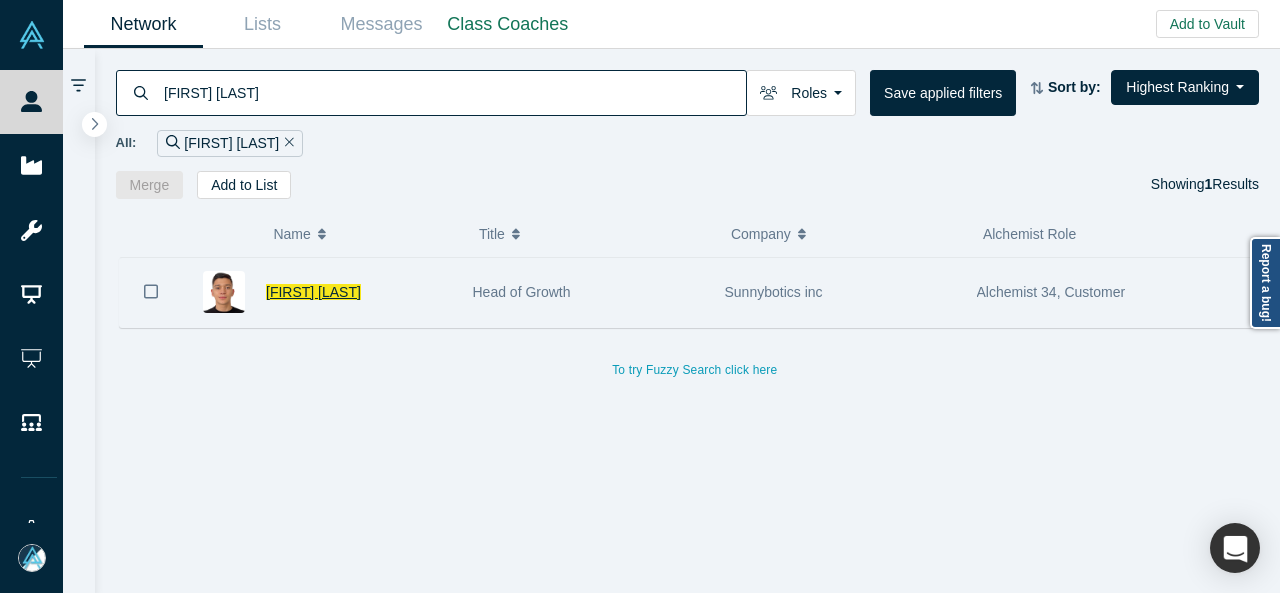 type on "[FIRST] [LAST]" 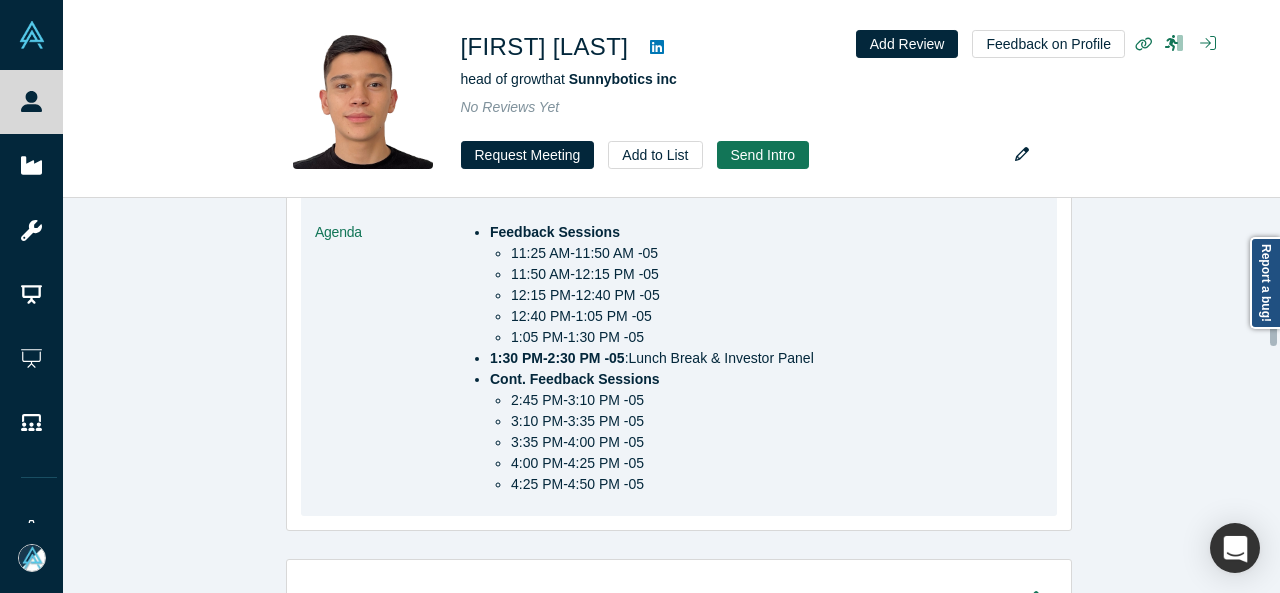 scroll, scrollTop: 600, scrollLeft: 0, axis: vertical 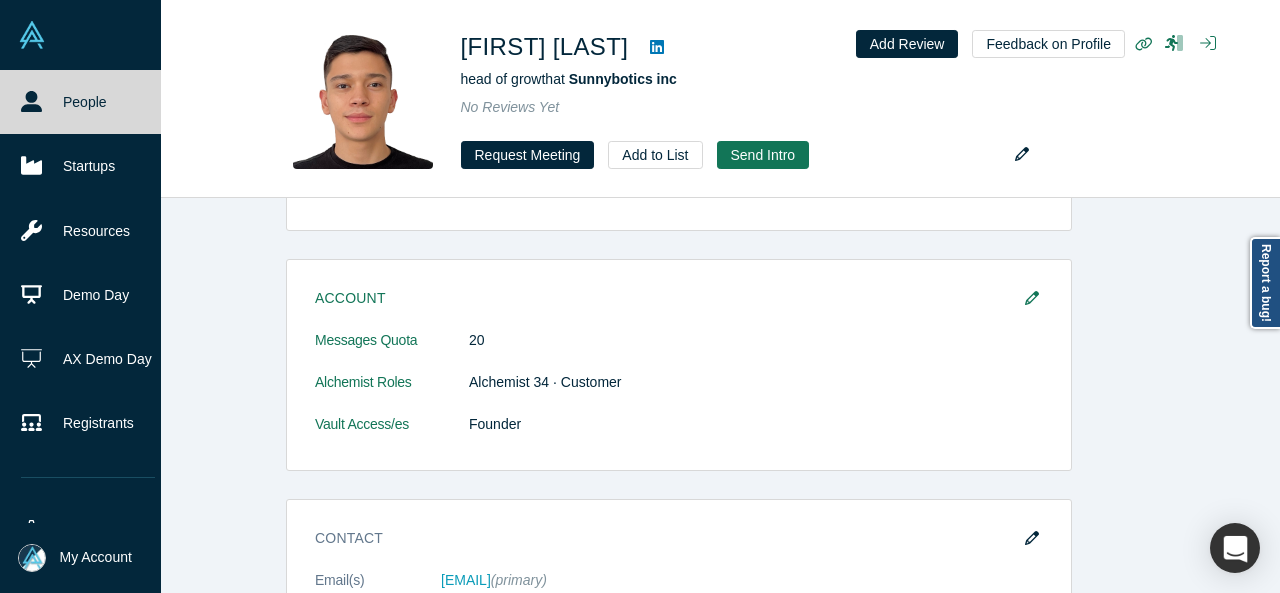 click on "People" at bounding box center [88, 102] 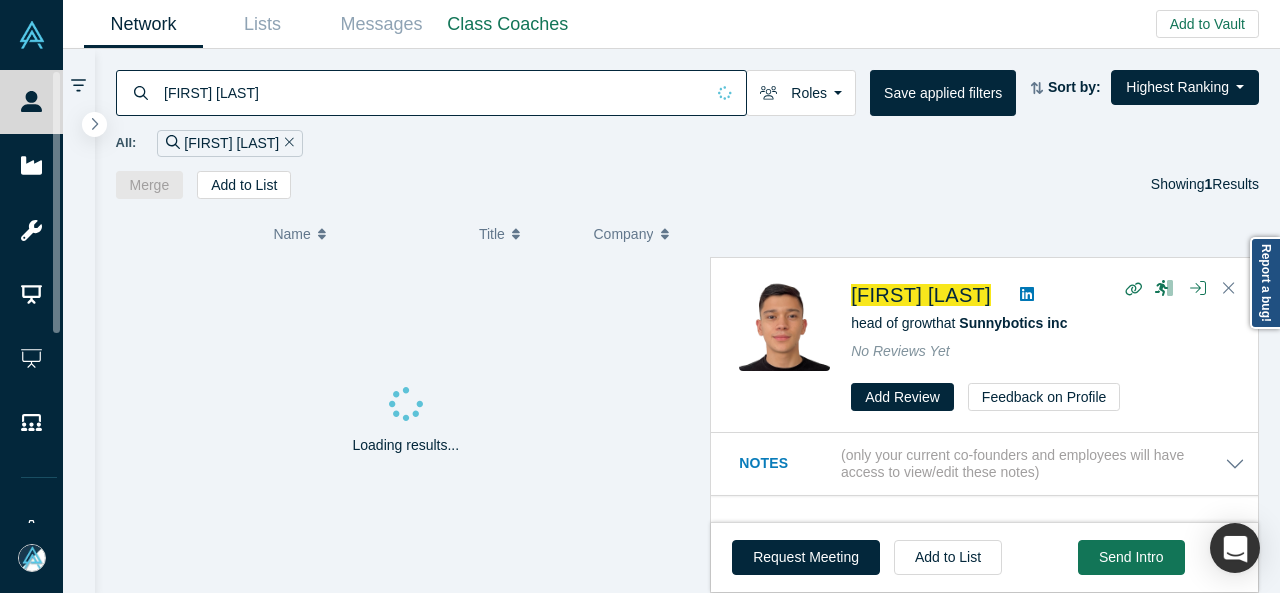 drag, startPoint x: 307, startPoint y: 95, endPoint x: 143, endPoint y: 95, distance: 164 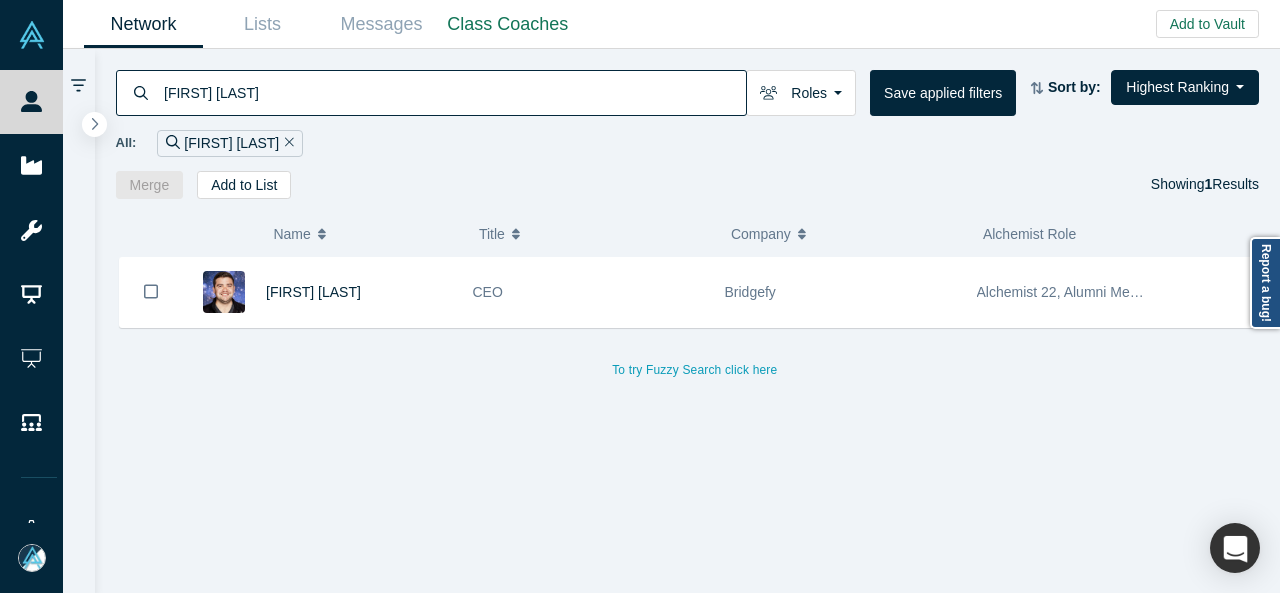 drag, startPoint x: 266, startPoint y: 89, endPoint x: 159, endPoint y: 87, distance: 107.01869 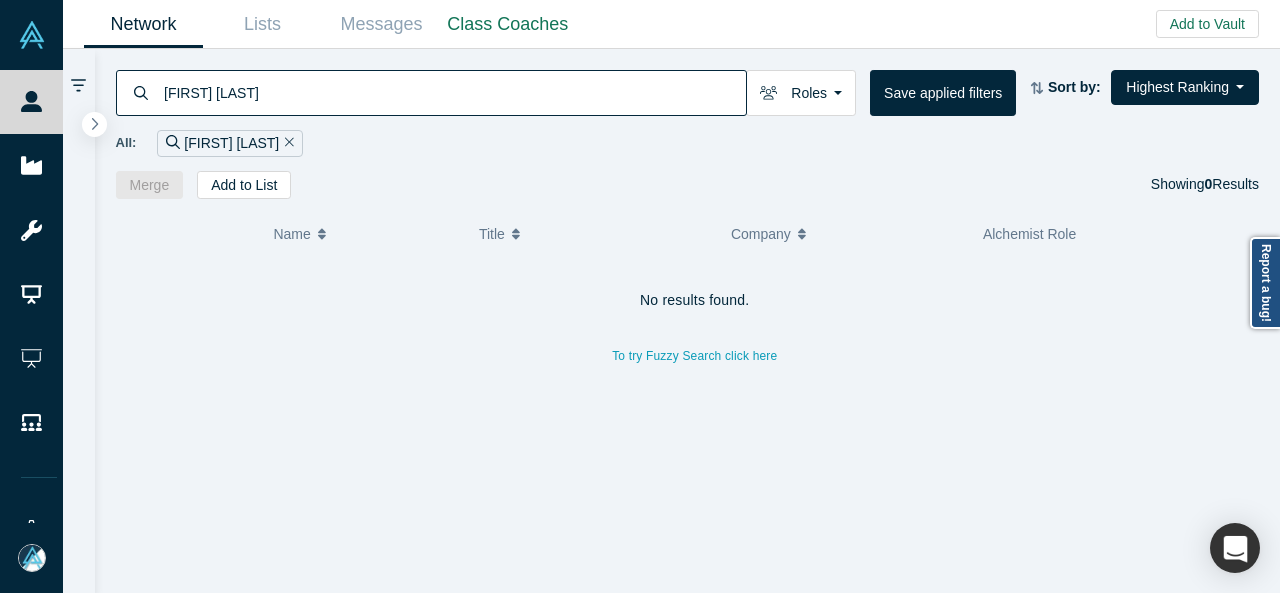 type on "[FIRST] [LAST]" 